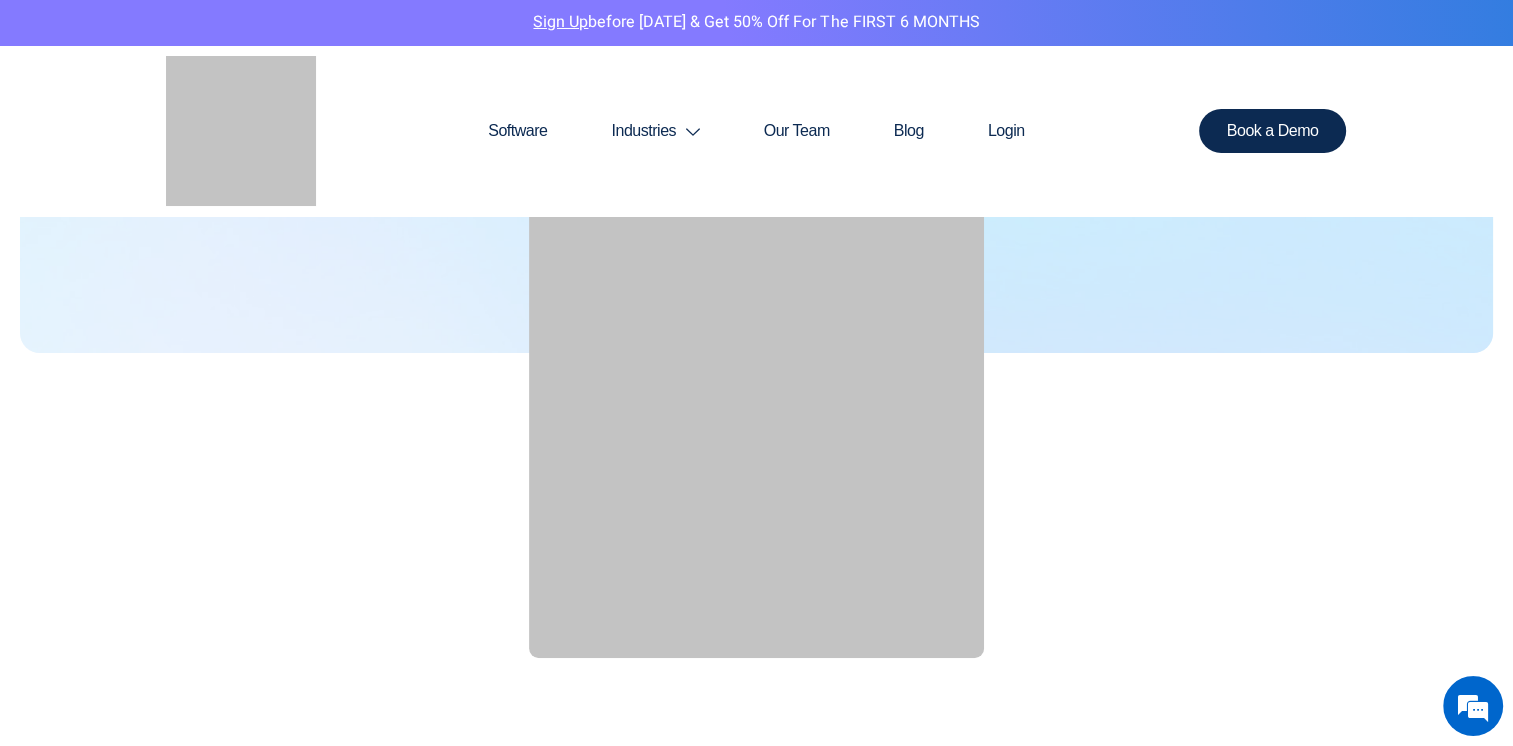 scroll, scrollTop: 0, scrollLeft: 0, axis: both 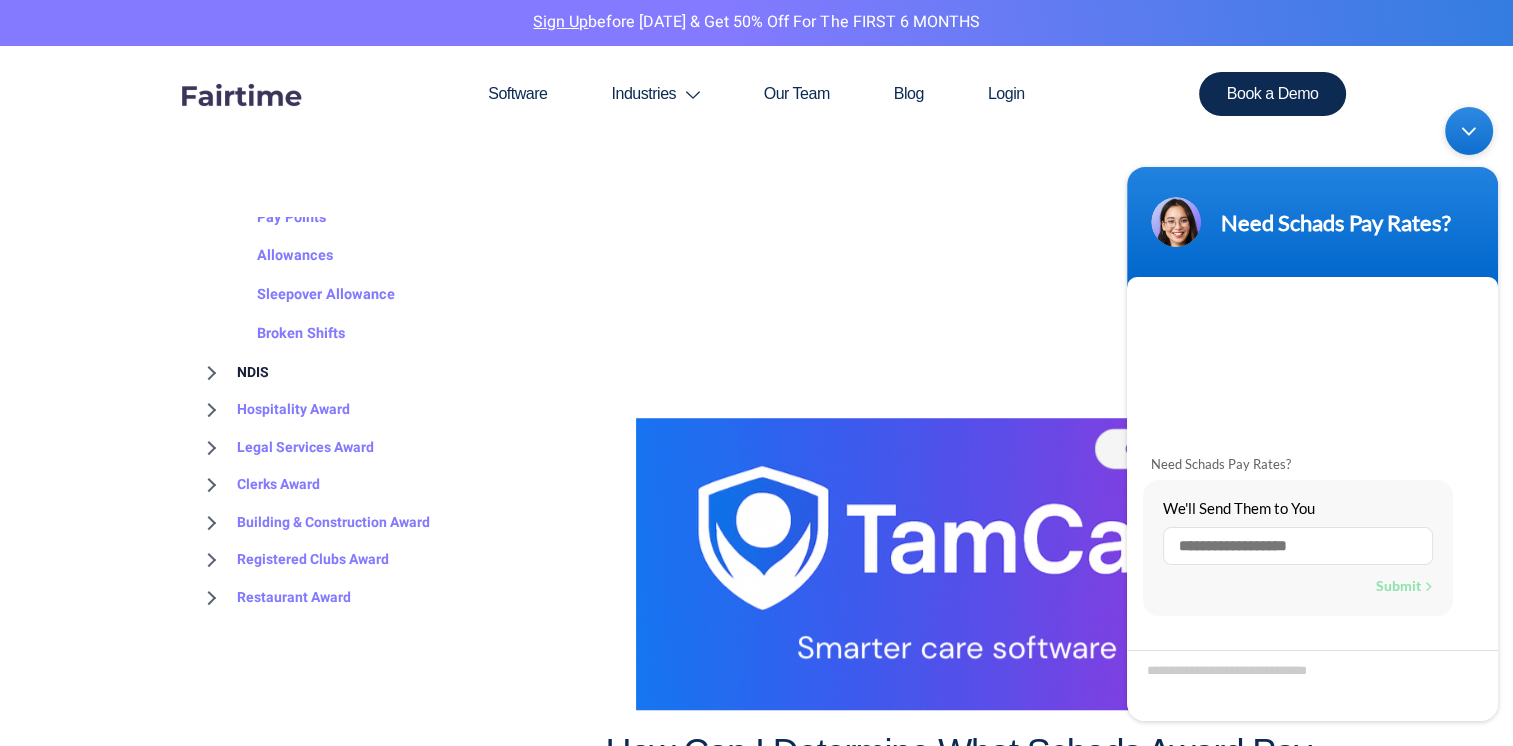 click on "NDIS" at bounding box center (233, 373) 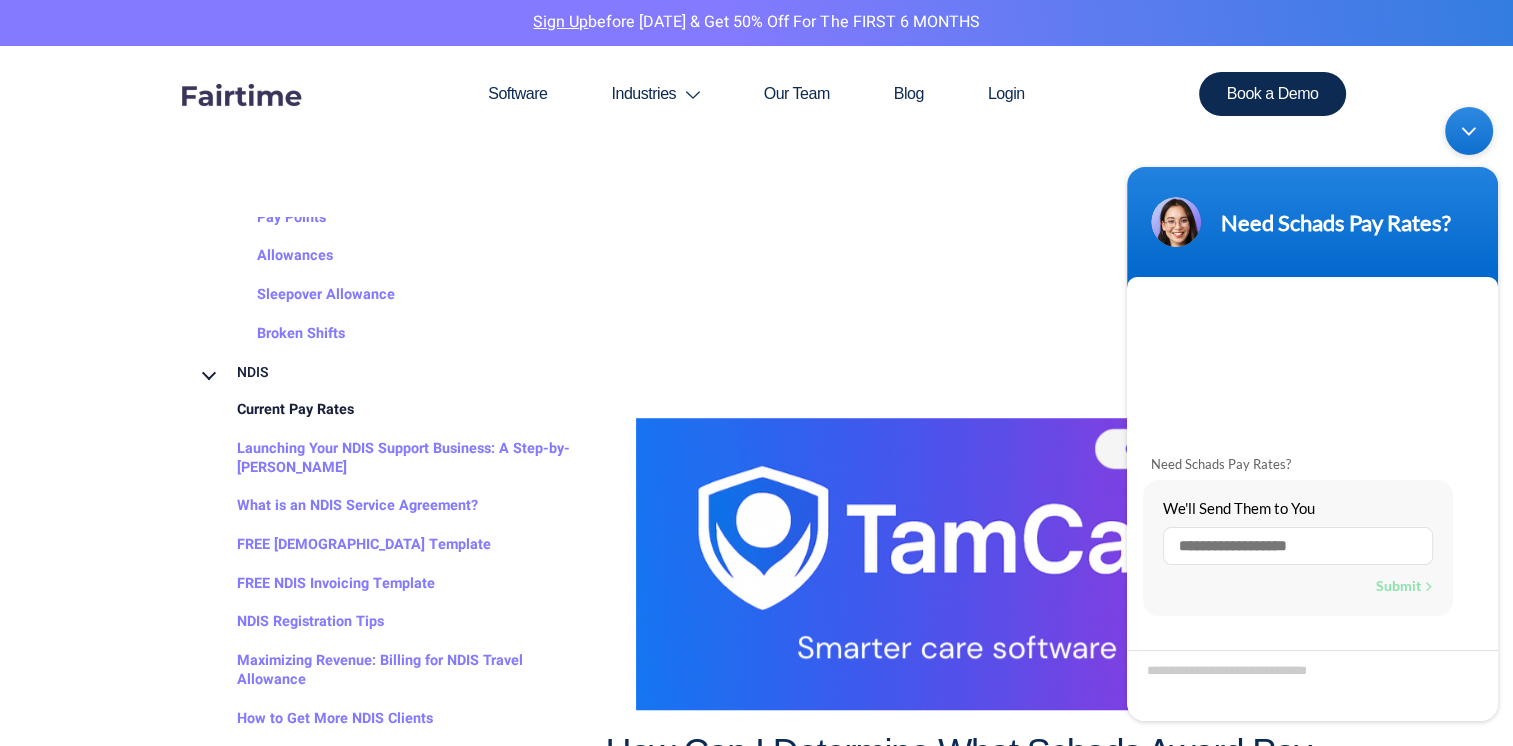click on "Current Pay Rates" at bounding box center (275, 410) 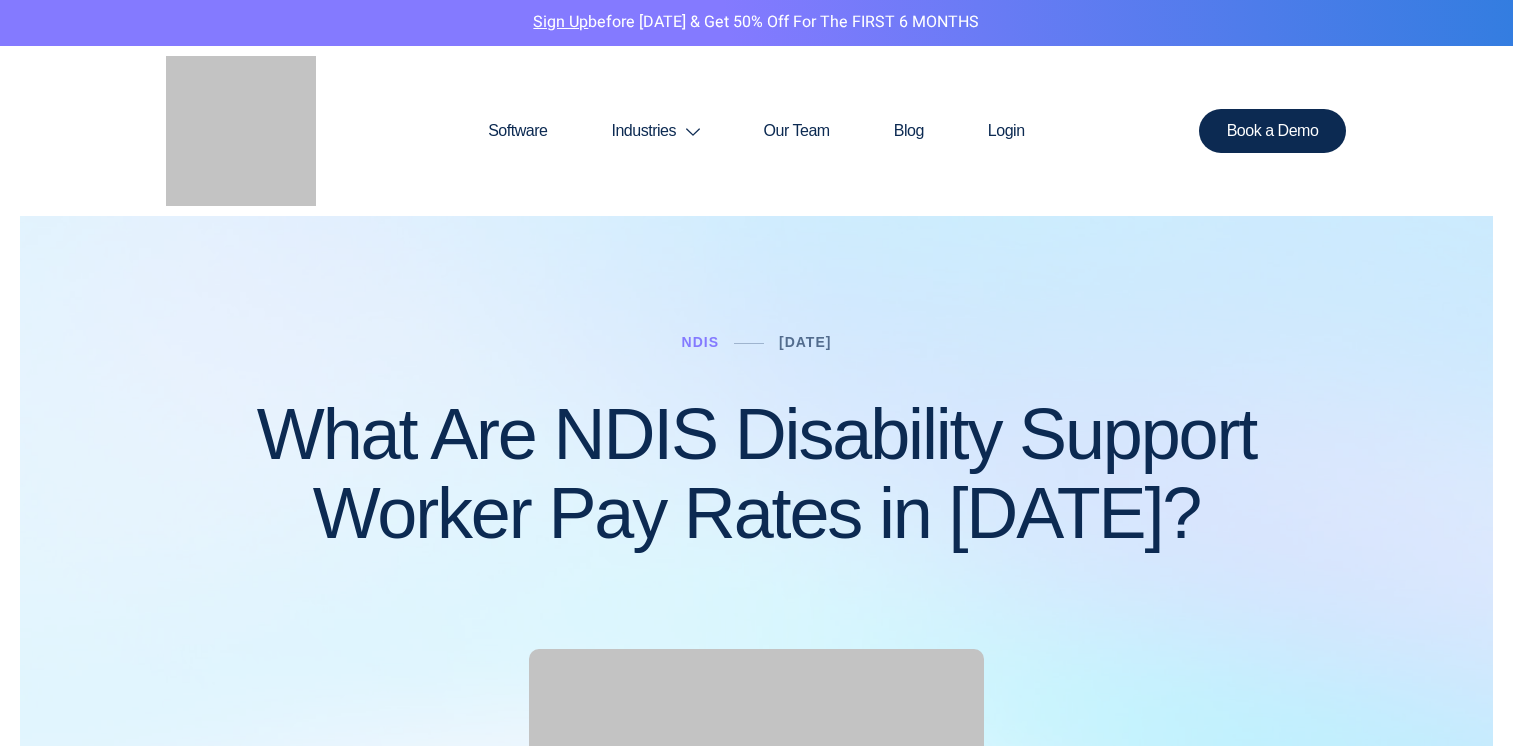 scroll, scrollTop: 0, scrollLeft: 0, axis: both 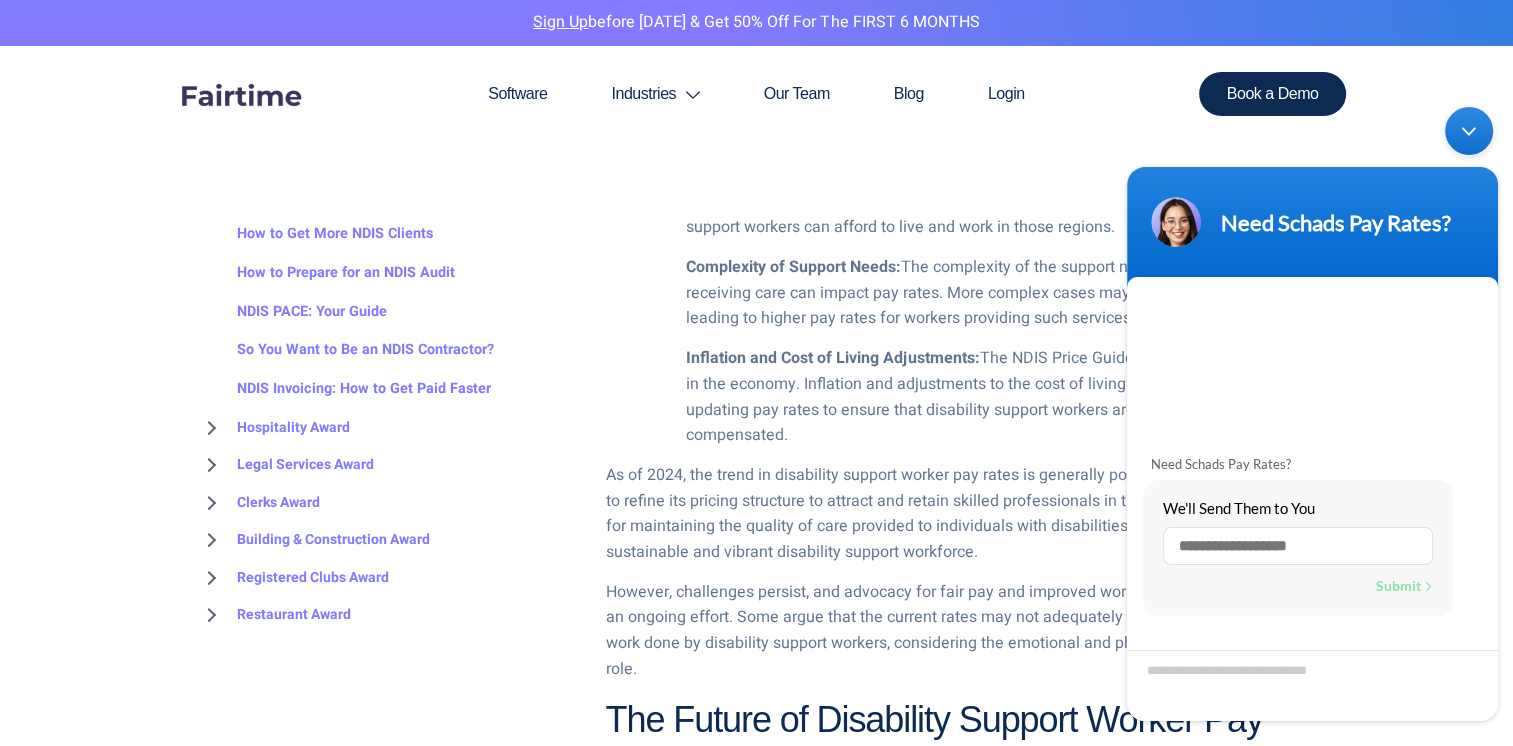 drag, startPoint x: 1467, startPoint y: 133, endPoint x: 2581, endPoint y: 230, distance: 1118.2151 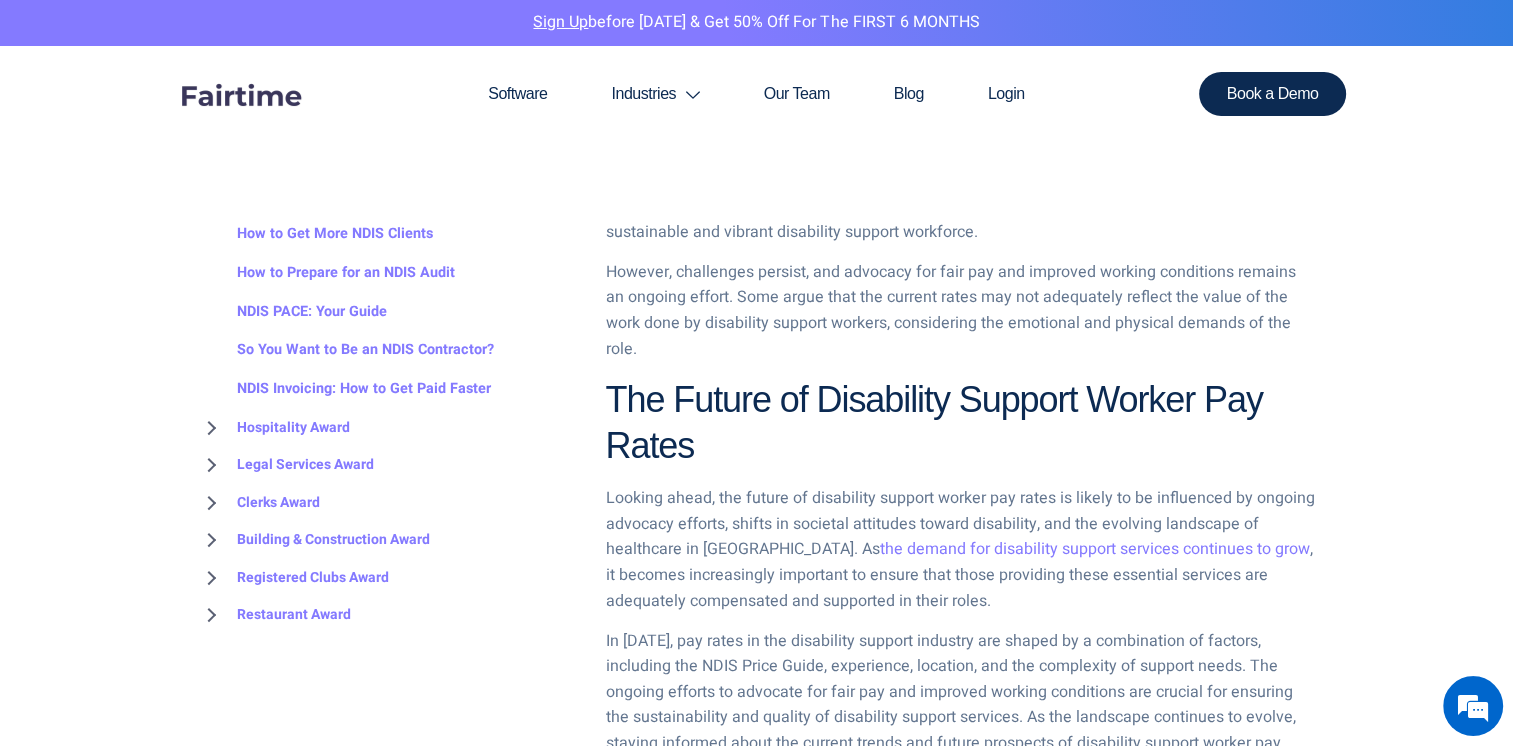 scroll, scrollTop: 2200, scrollLeft: 0, axis: vertical 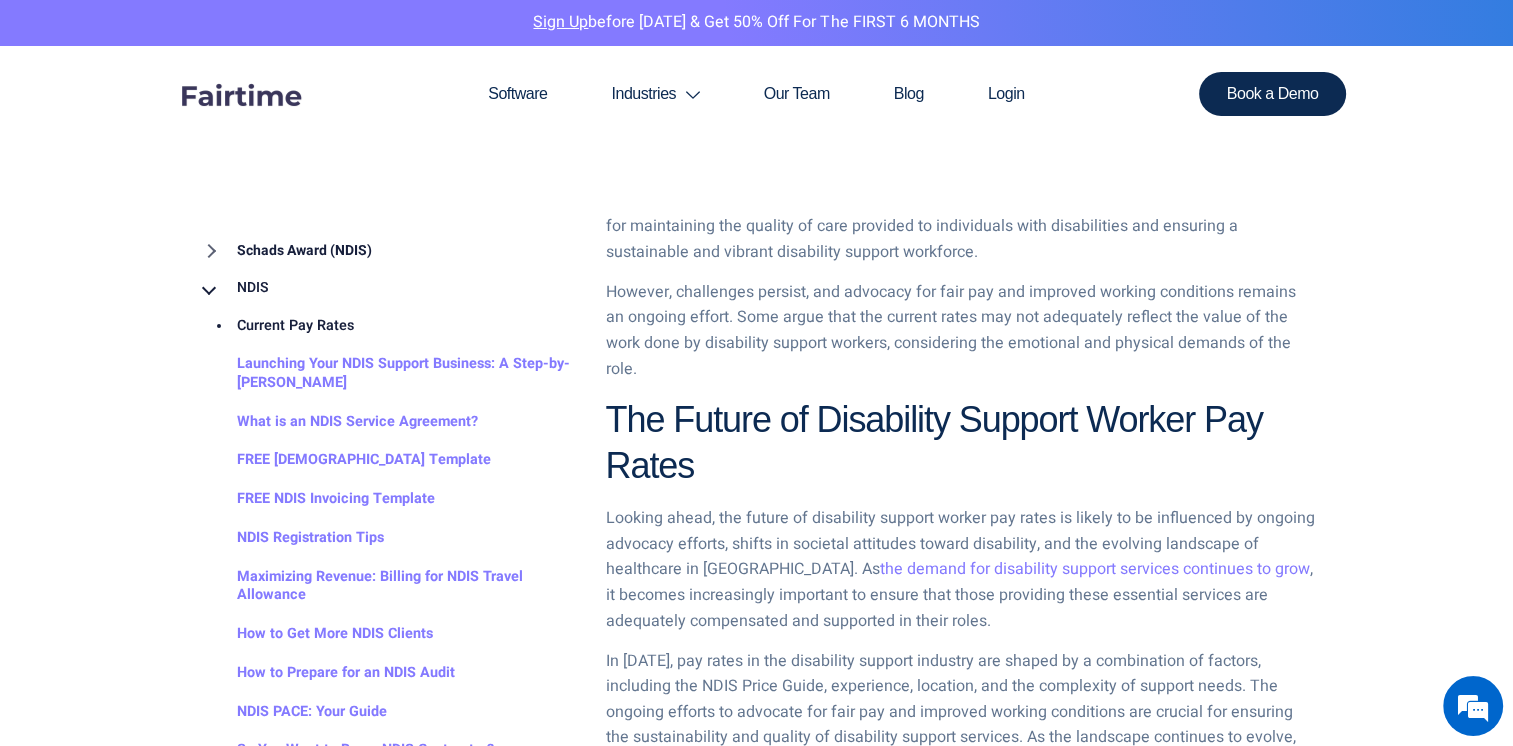 click on "Schads Award (NDIS)" at bounding box center (284, 251) 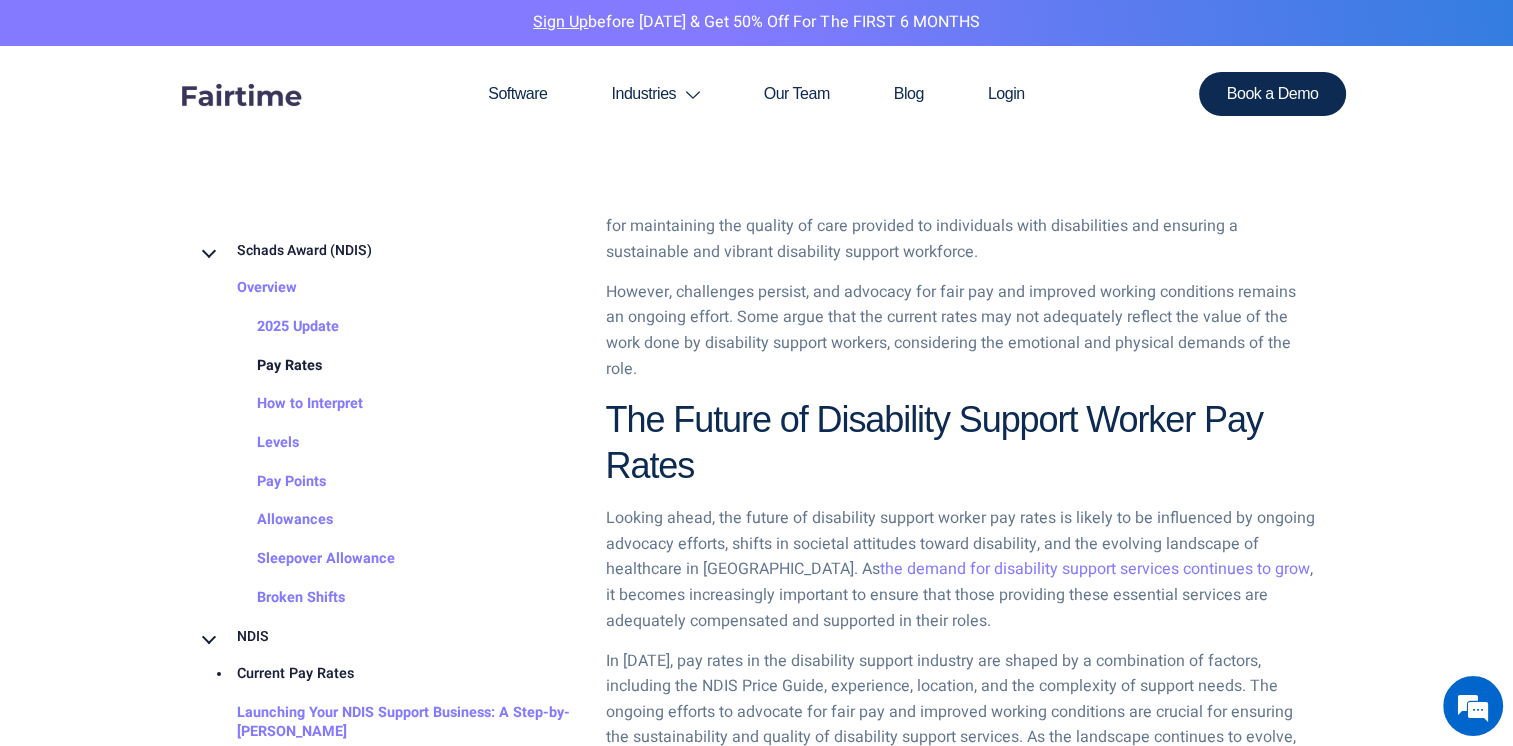 click on "Pay Rates" at bounding box center [269, 366] 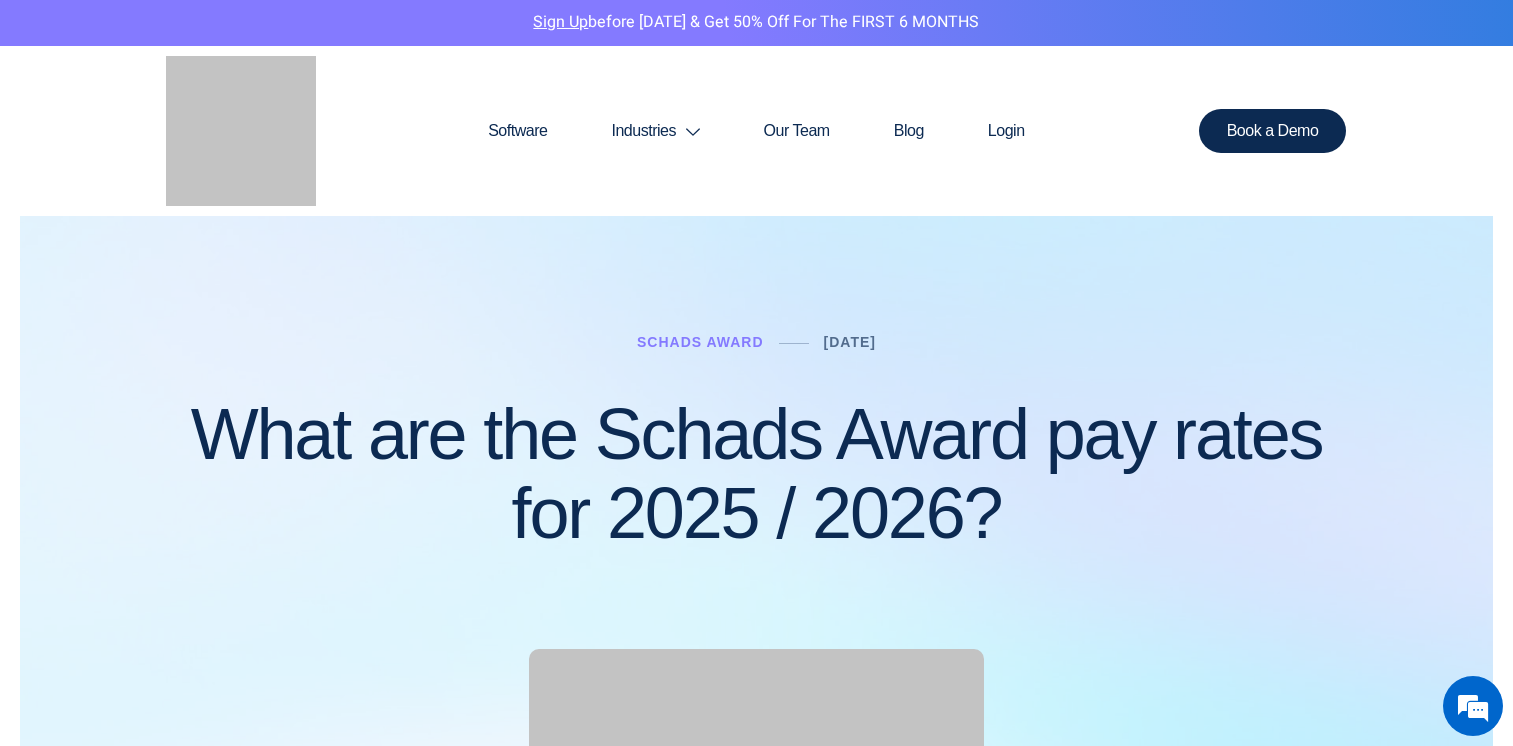 scroll, scrollTop: 0, scrollLeft: 0, axis: both 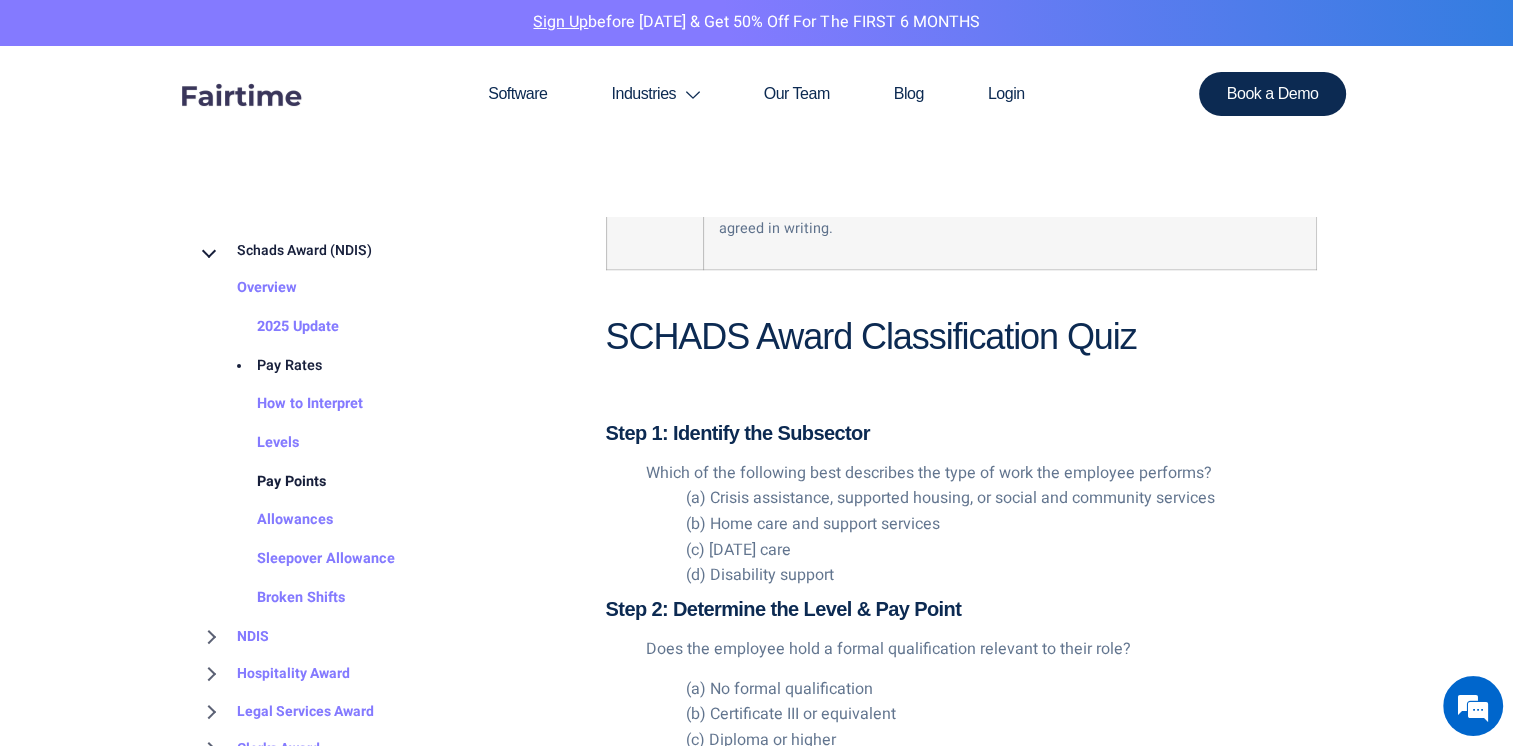 click on "Pay Points" at bounding box center (271, 482) 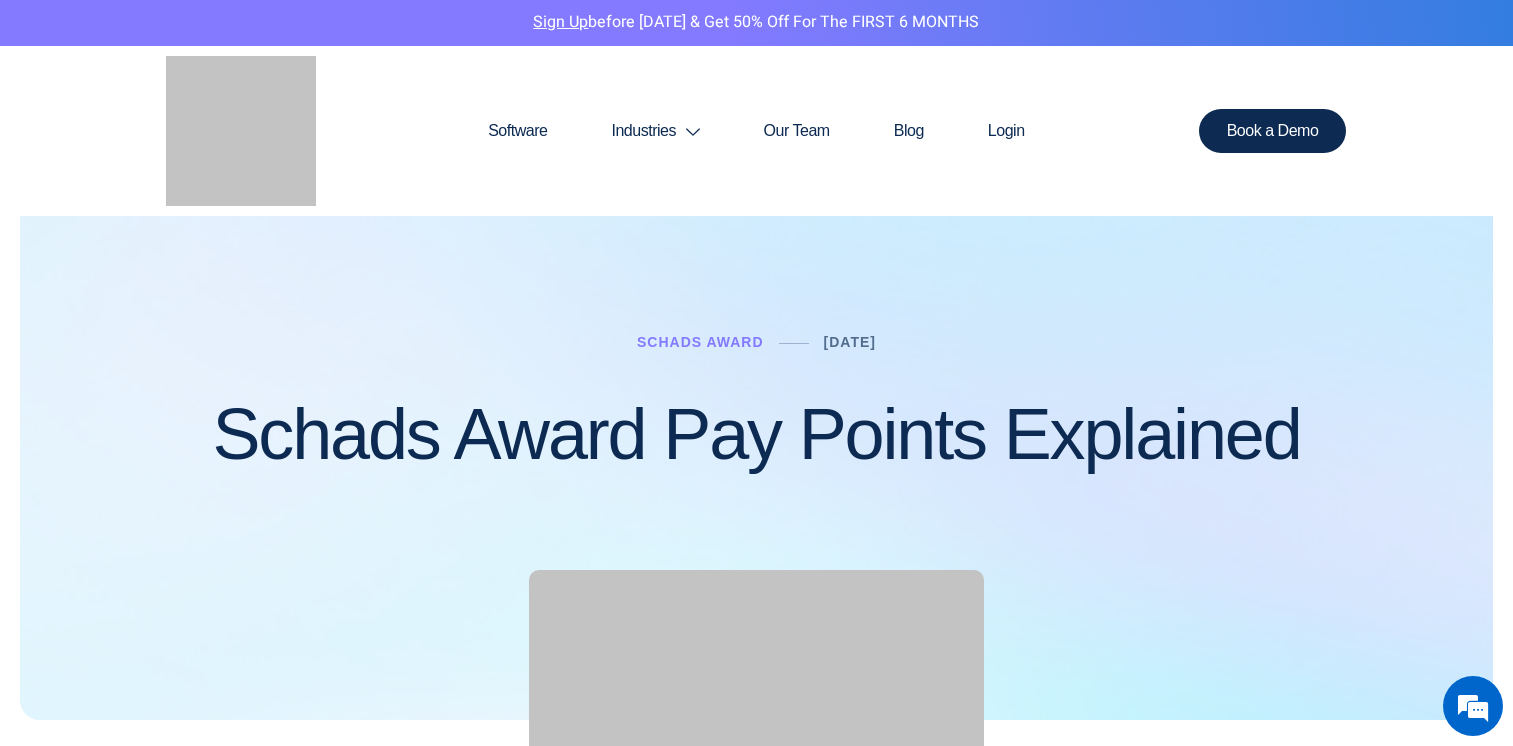 scroll, scrollTop: 0, scrollLeft: 0, axis: both 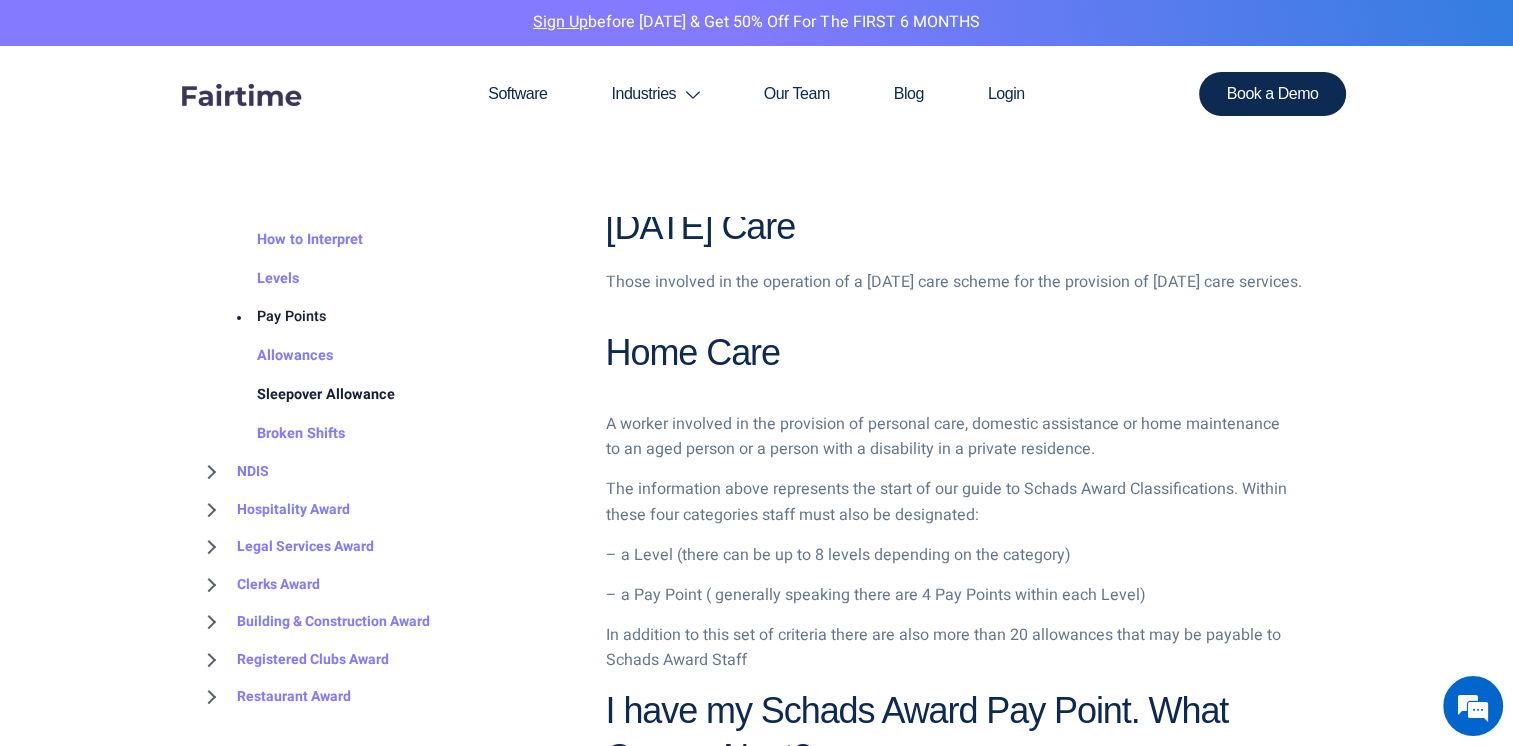 click on "Sleepover Allowance" at bounding box center (306, 396) 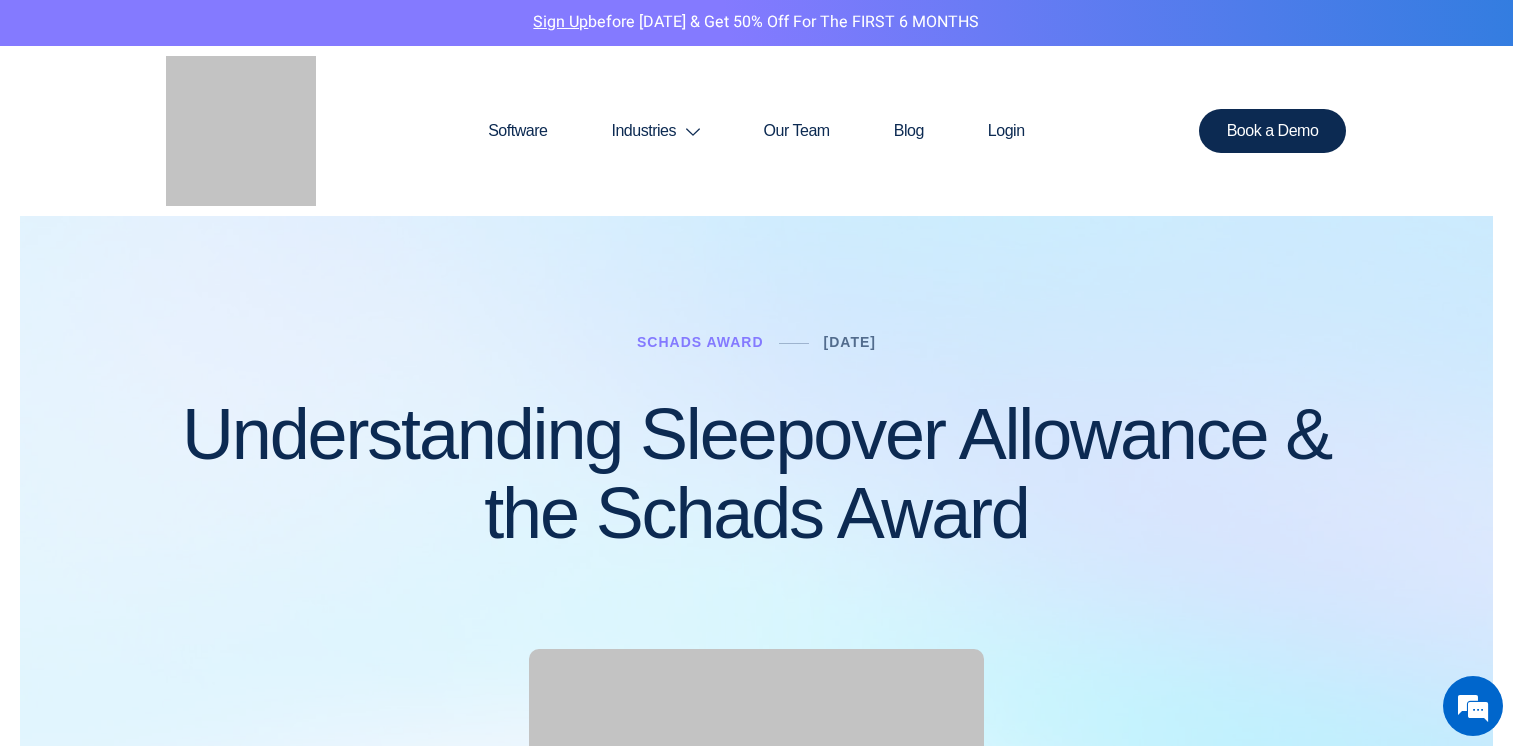 scroll, scrollTop: 0, scrollLeft: 0, axis: both 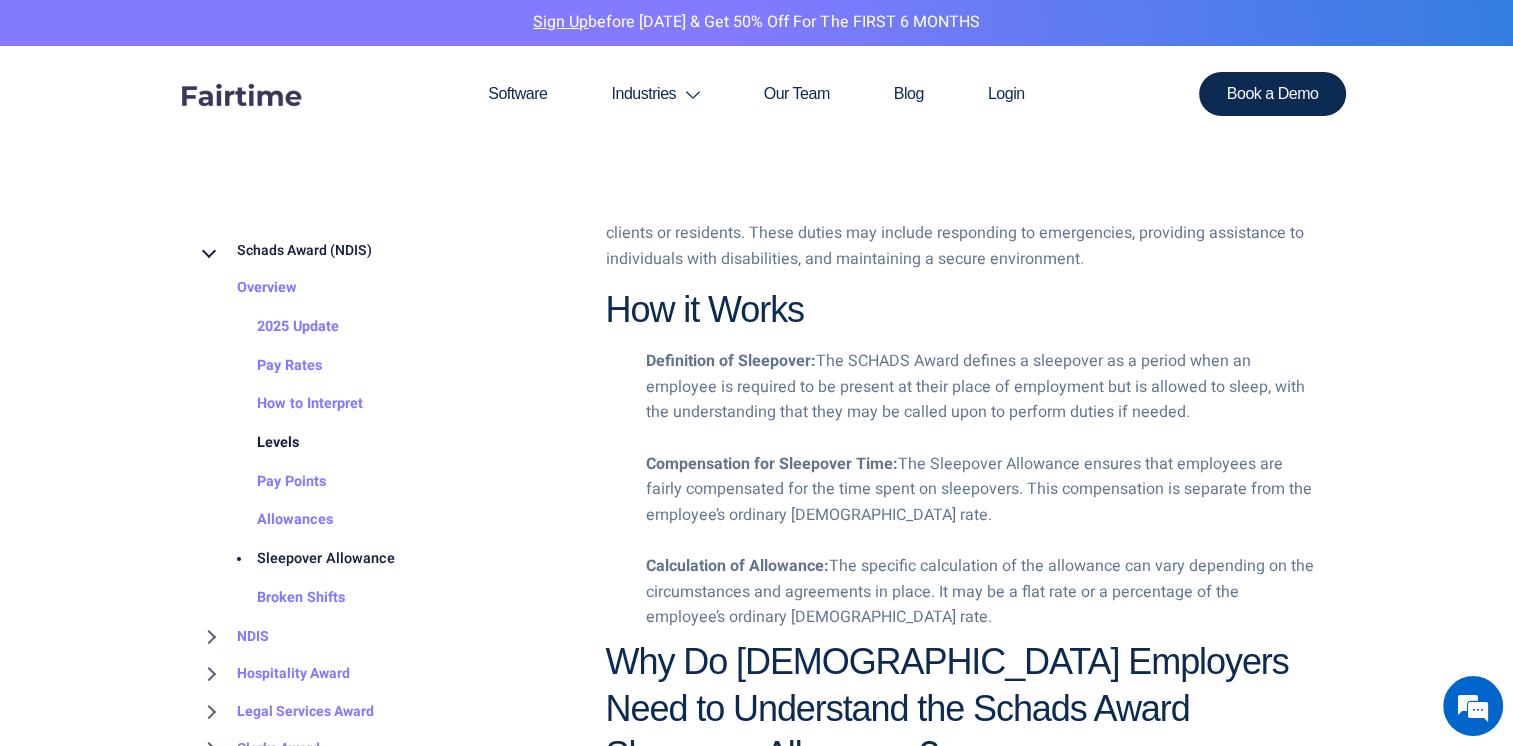 click on "Levels" at bounding box center (258, 443) 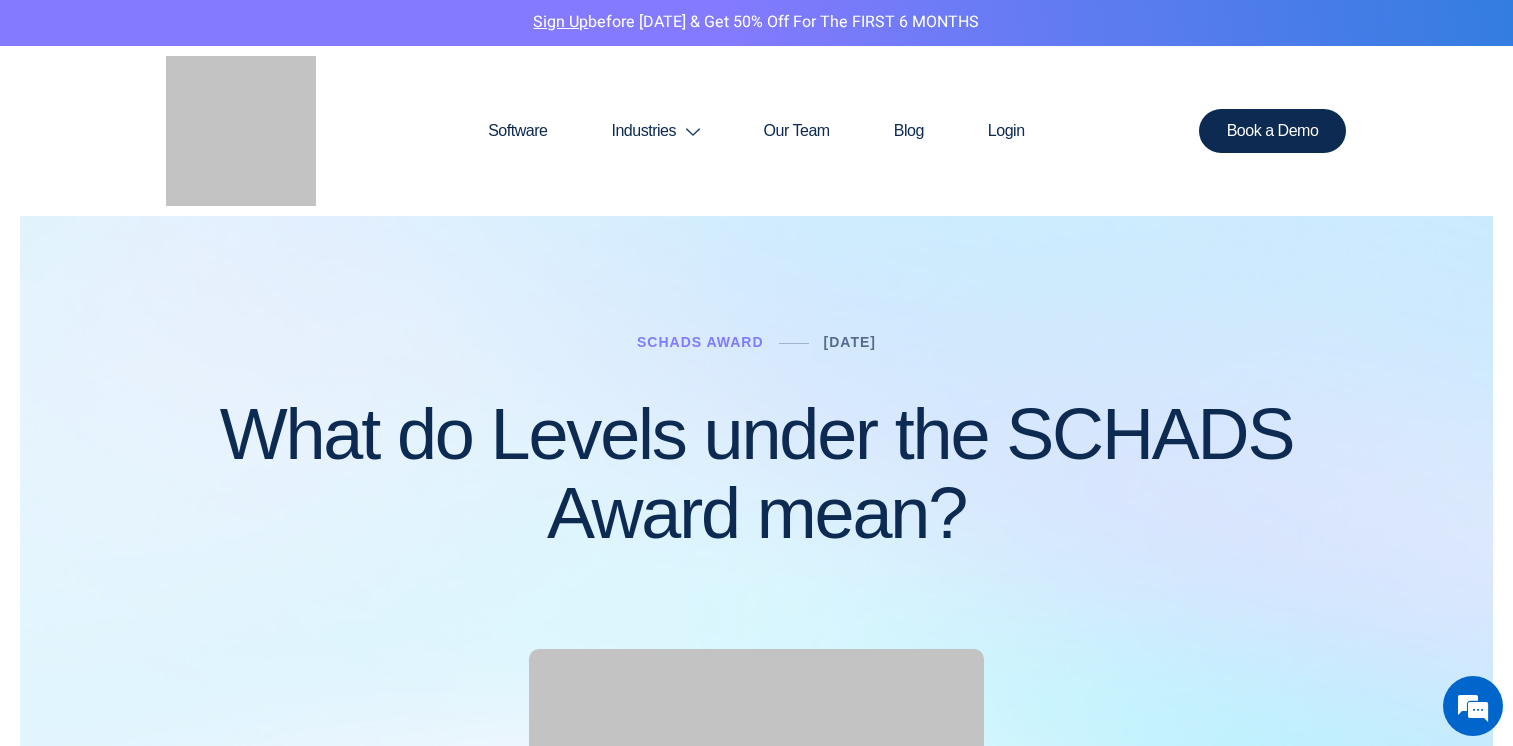 scroll, scrollTop: 0, scrollLeft: 0, axis: both 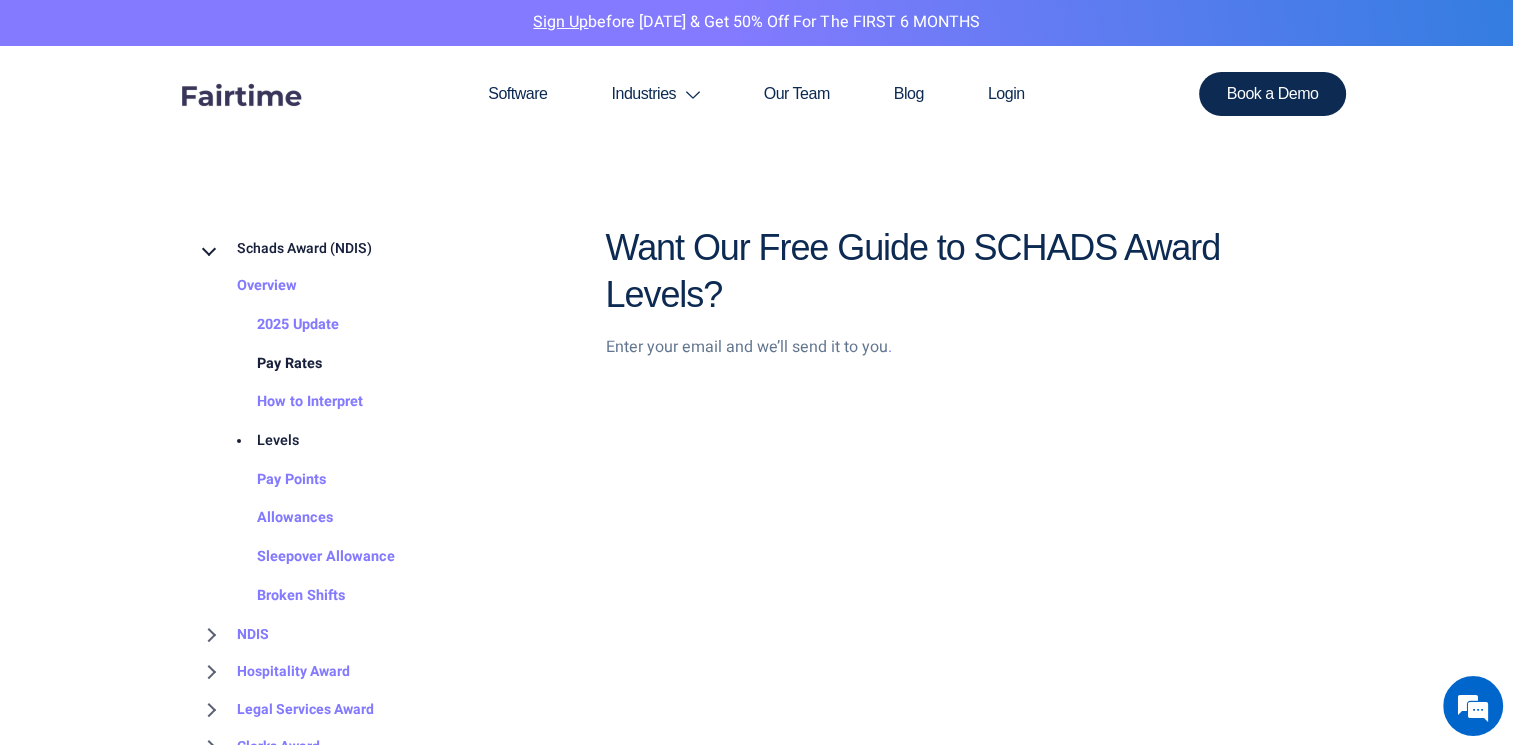 click on "Pay Rates" at bounding box center (269, 363) 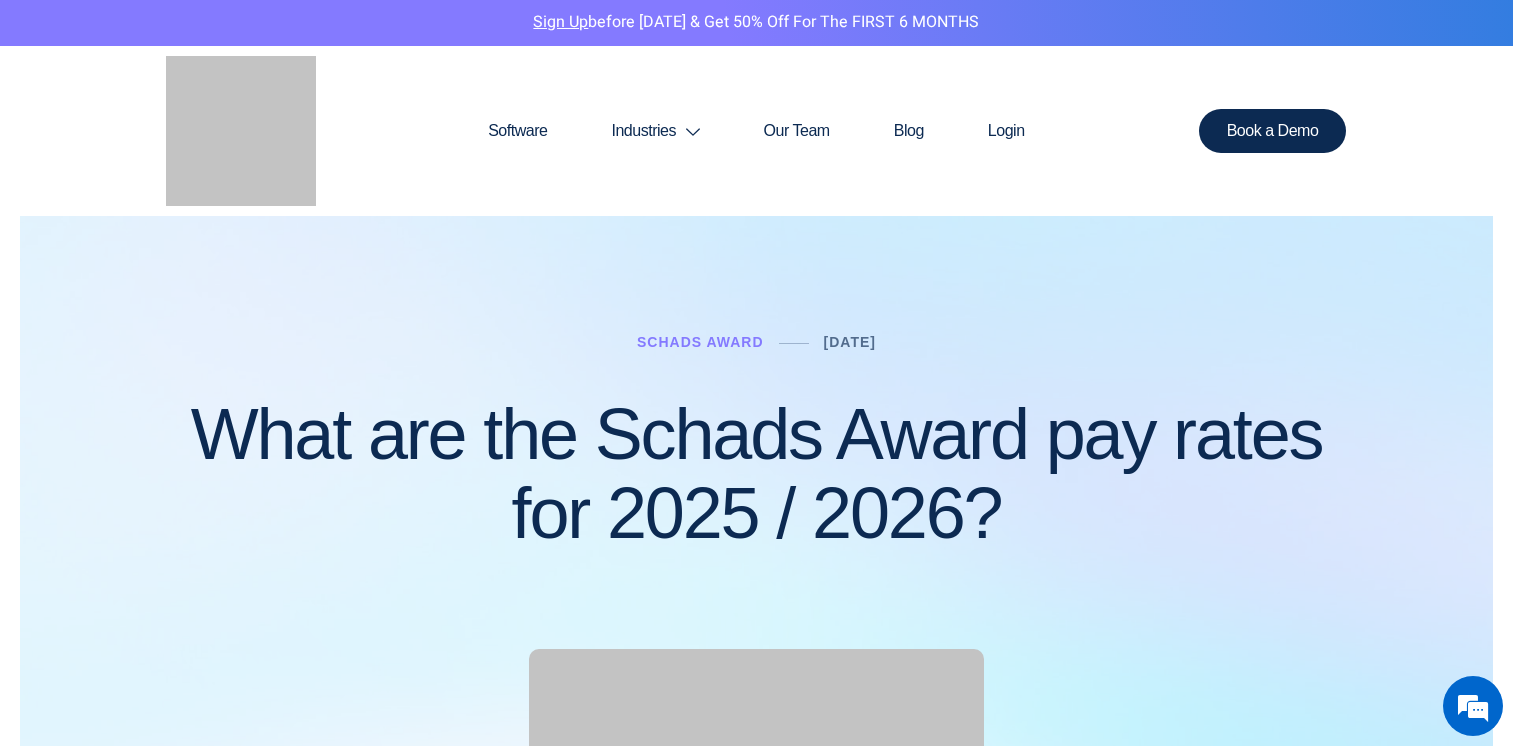 scroll, scrollTop: 0, scrollLeft: 0, axis: both 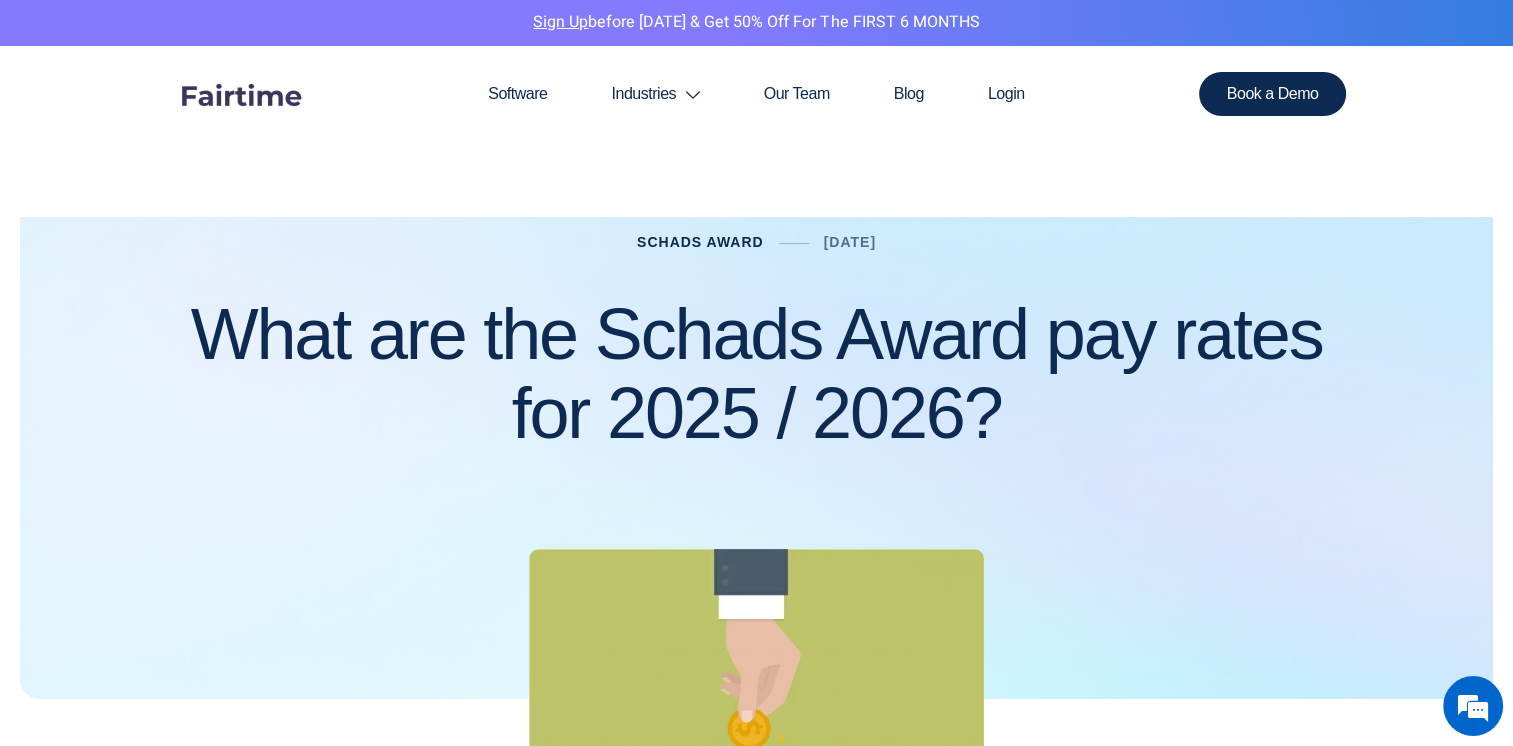 click on "Schads Award" at bounding box center (700, 242) 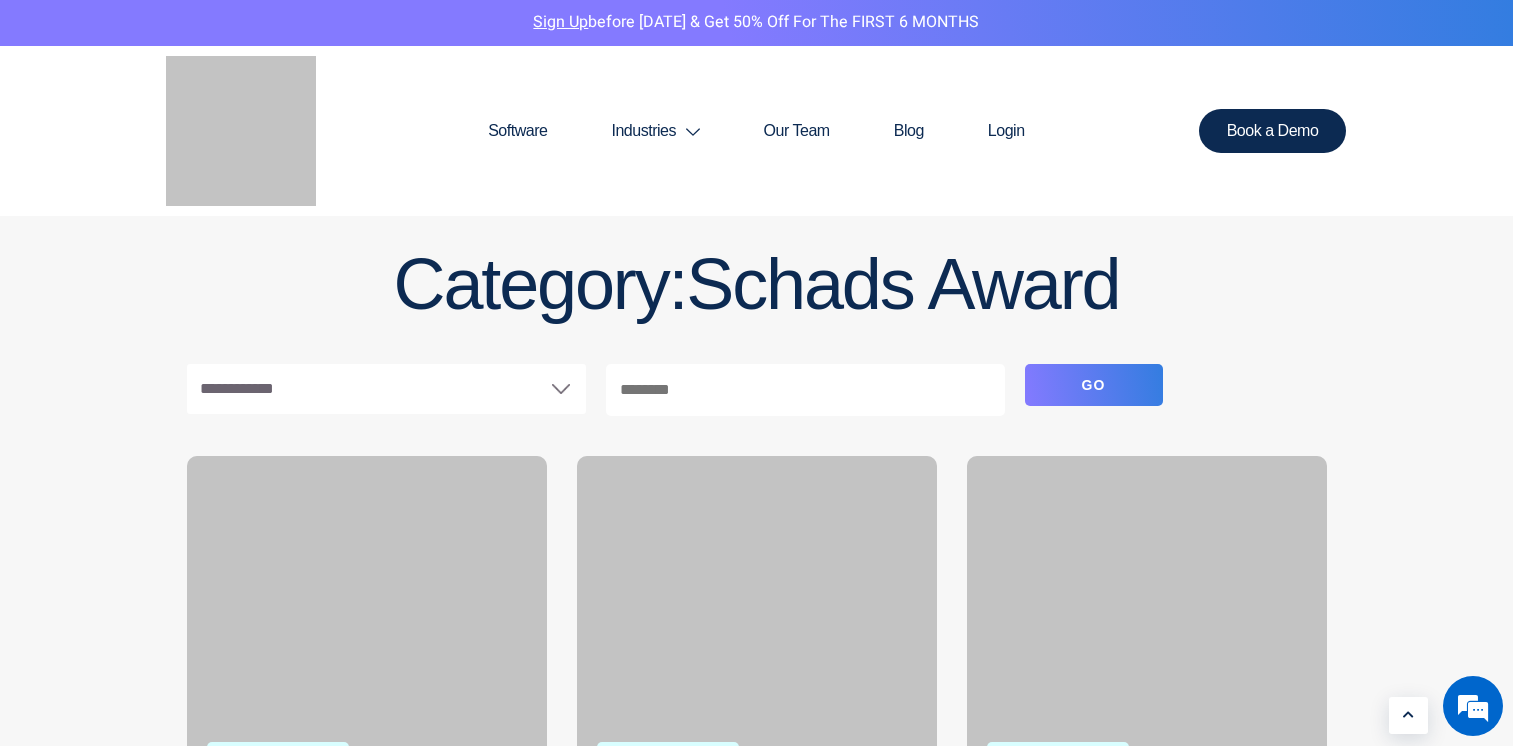 scroll, scrollTop: 0, scrollLeft: 0, axis: both 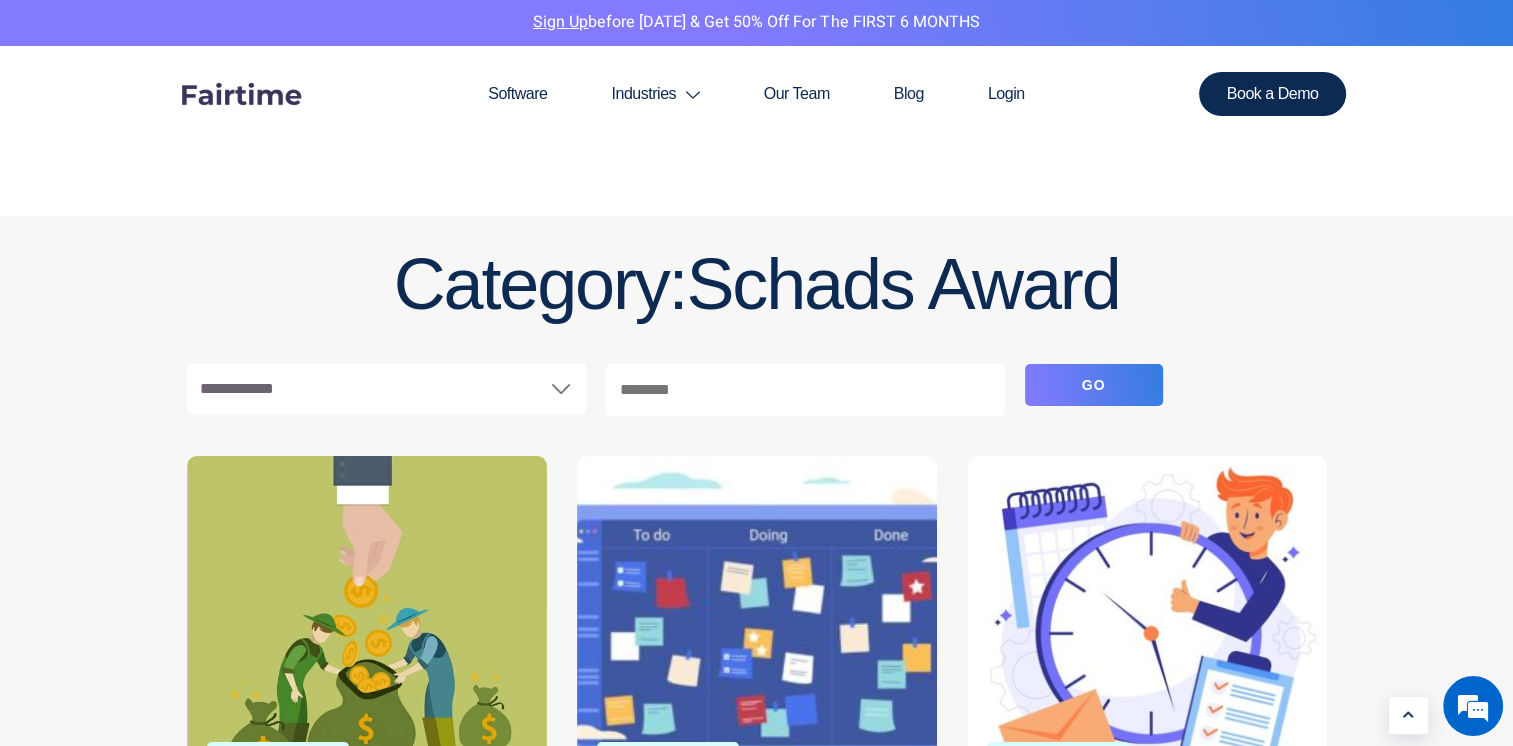 click on "**********" at bounding box center (386, 389) 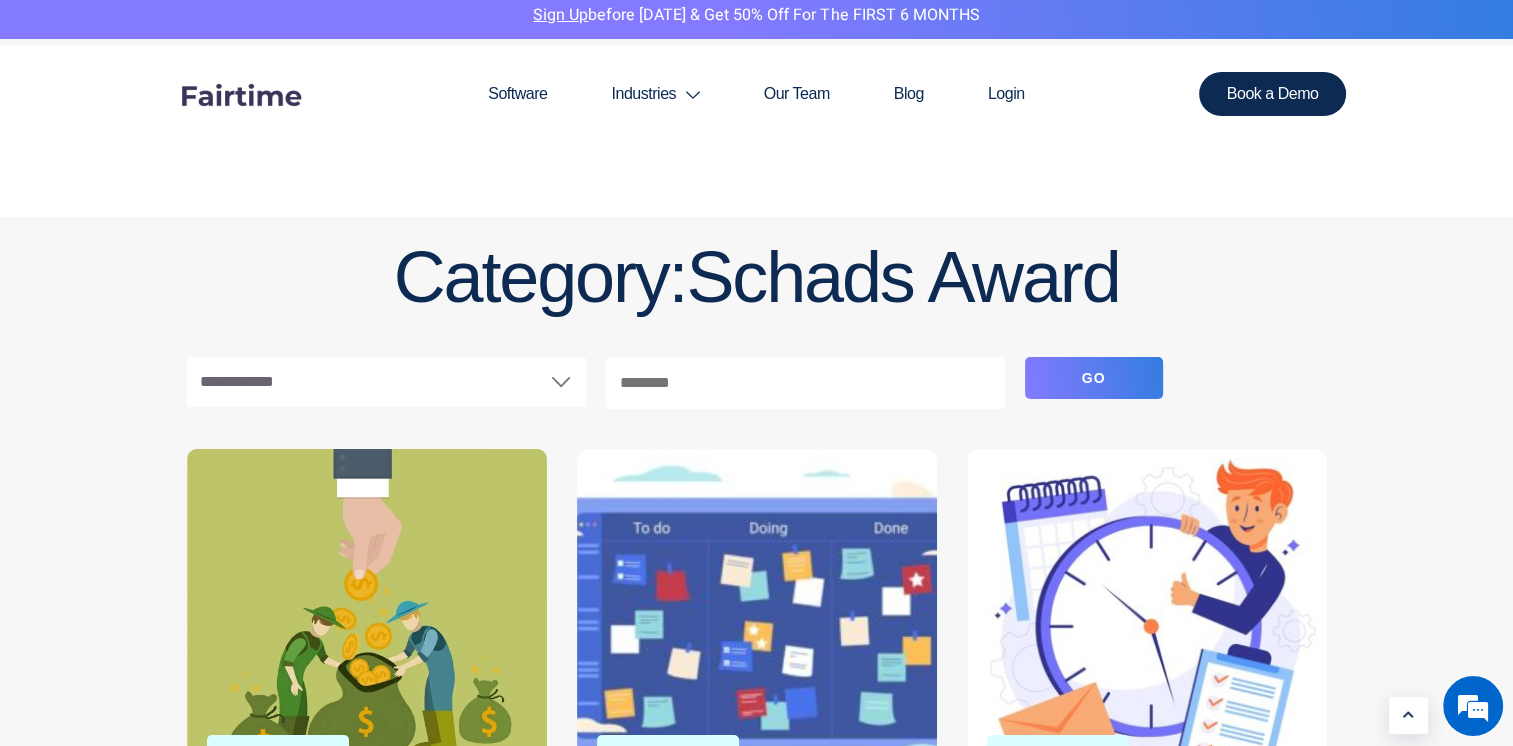 scroll, scrollTop: 0, scrollLeft: 0, axis: both 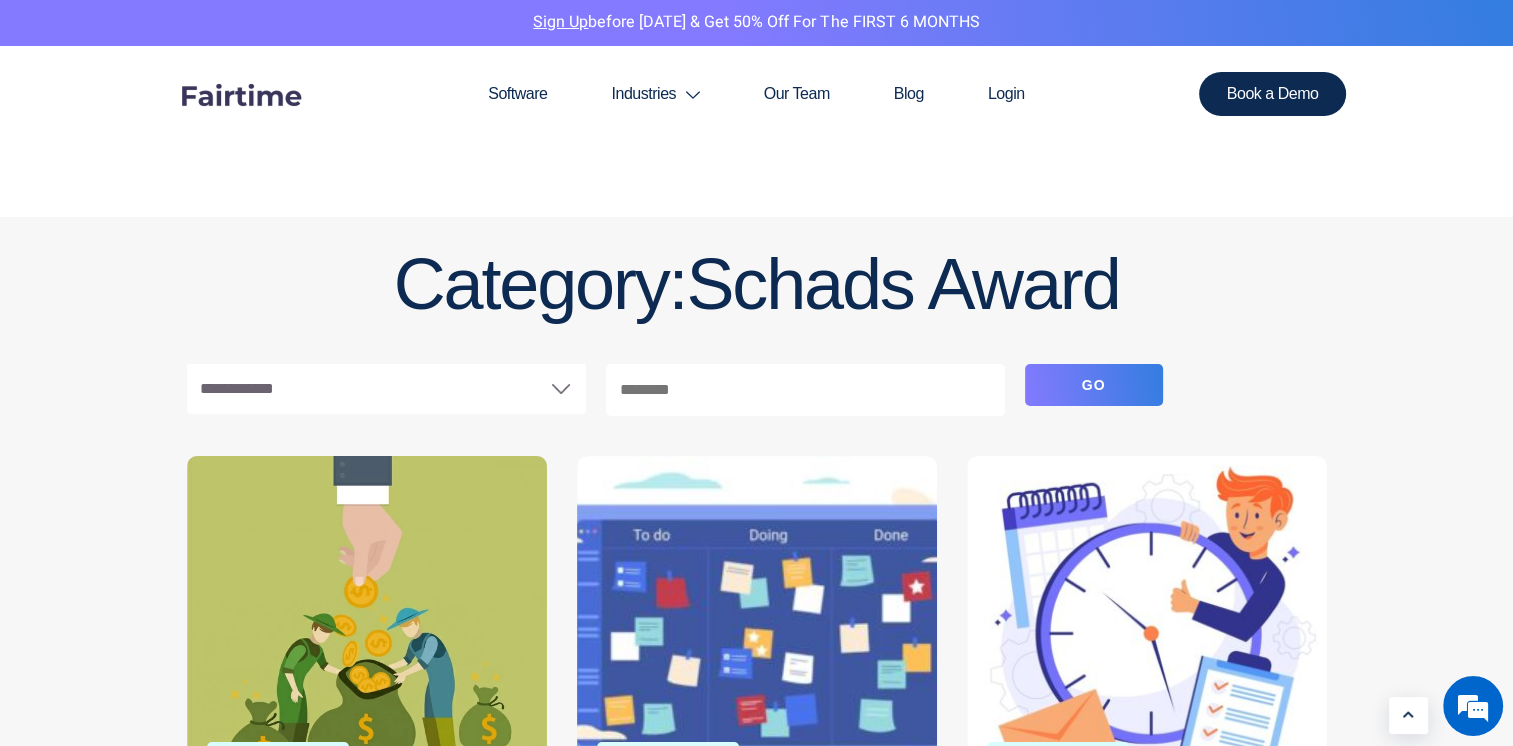 click at bounding box center [805, 390] 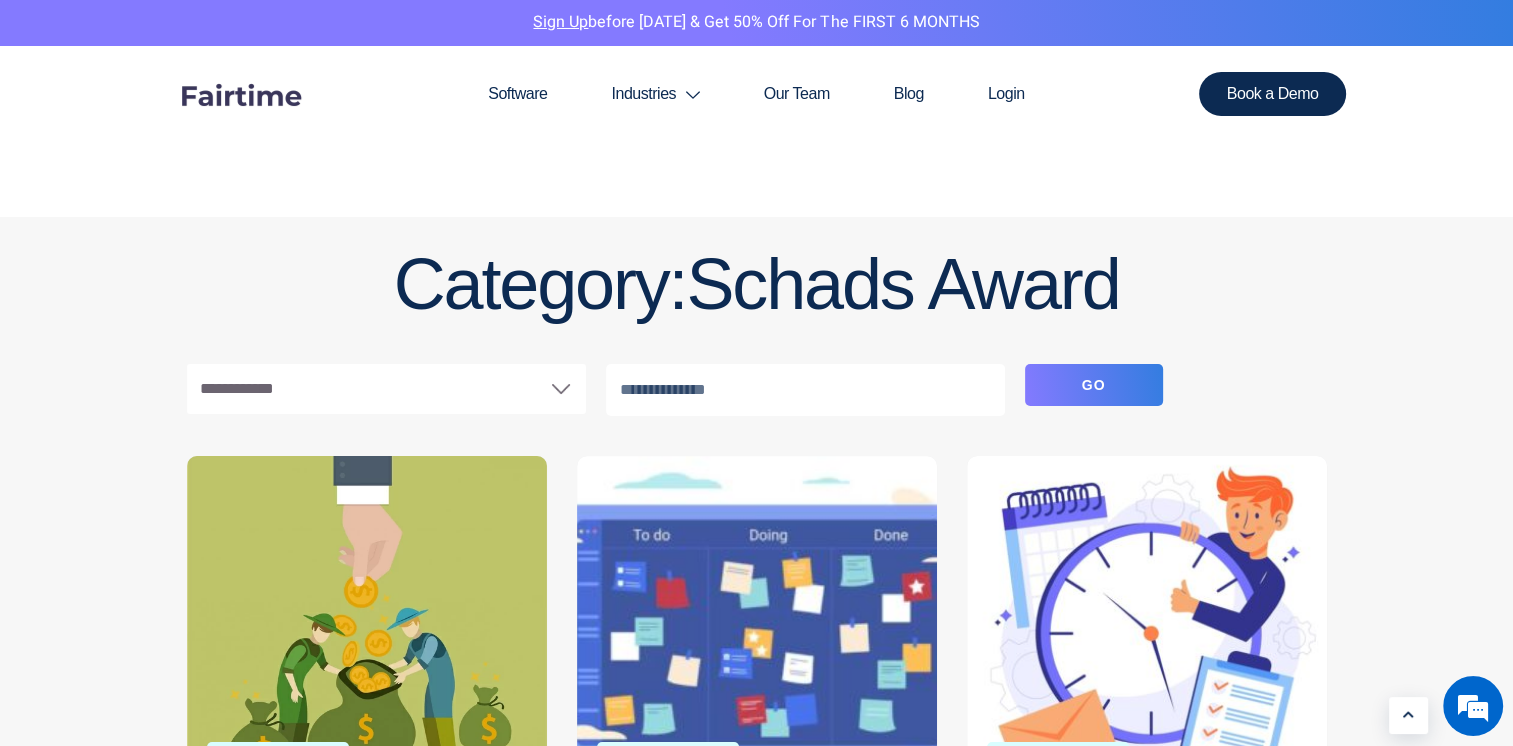 type on "**********" 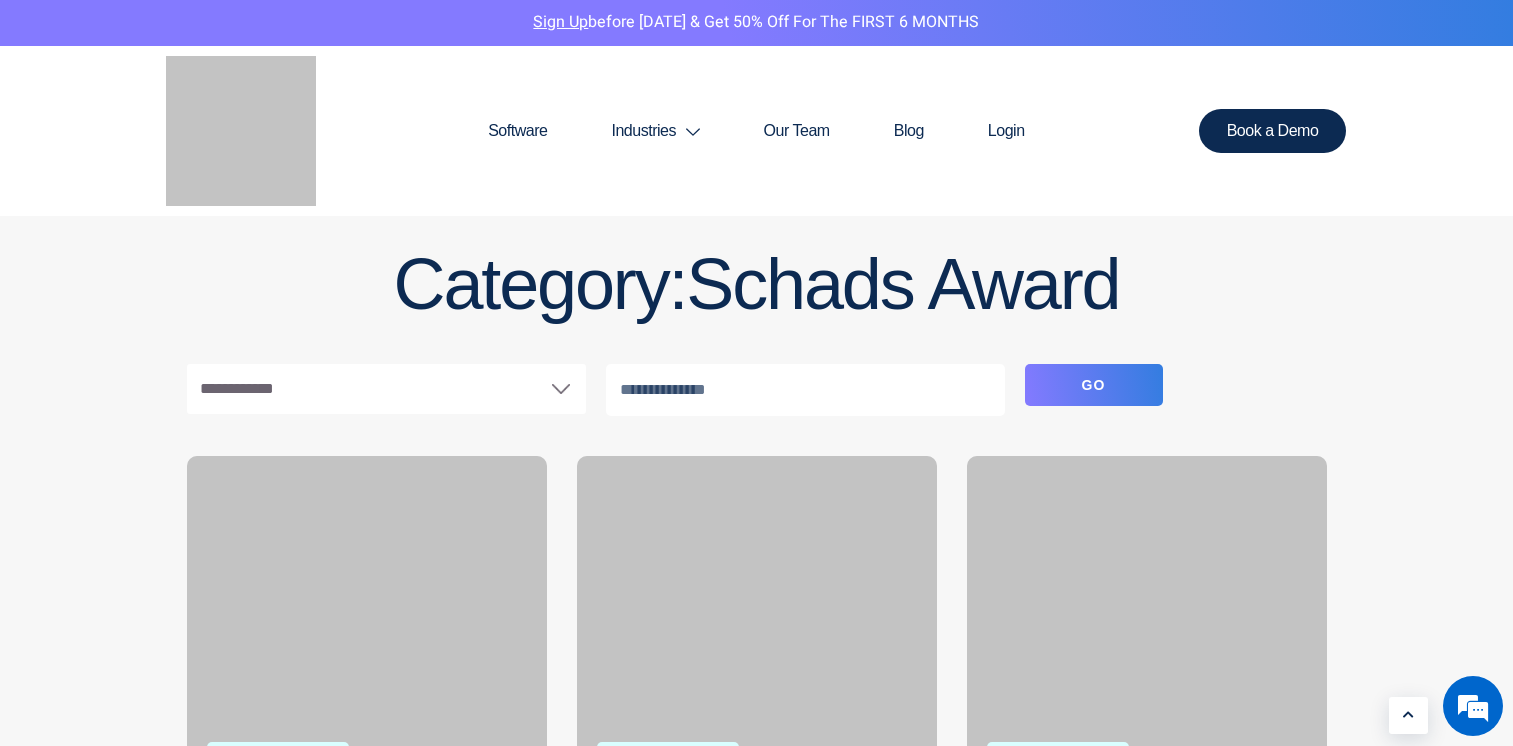 scroll, scrollTop: 0, scrollLeft: 0, axis: both 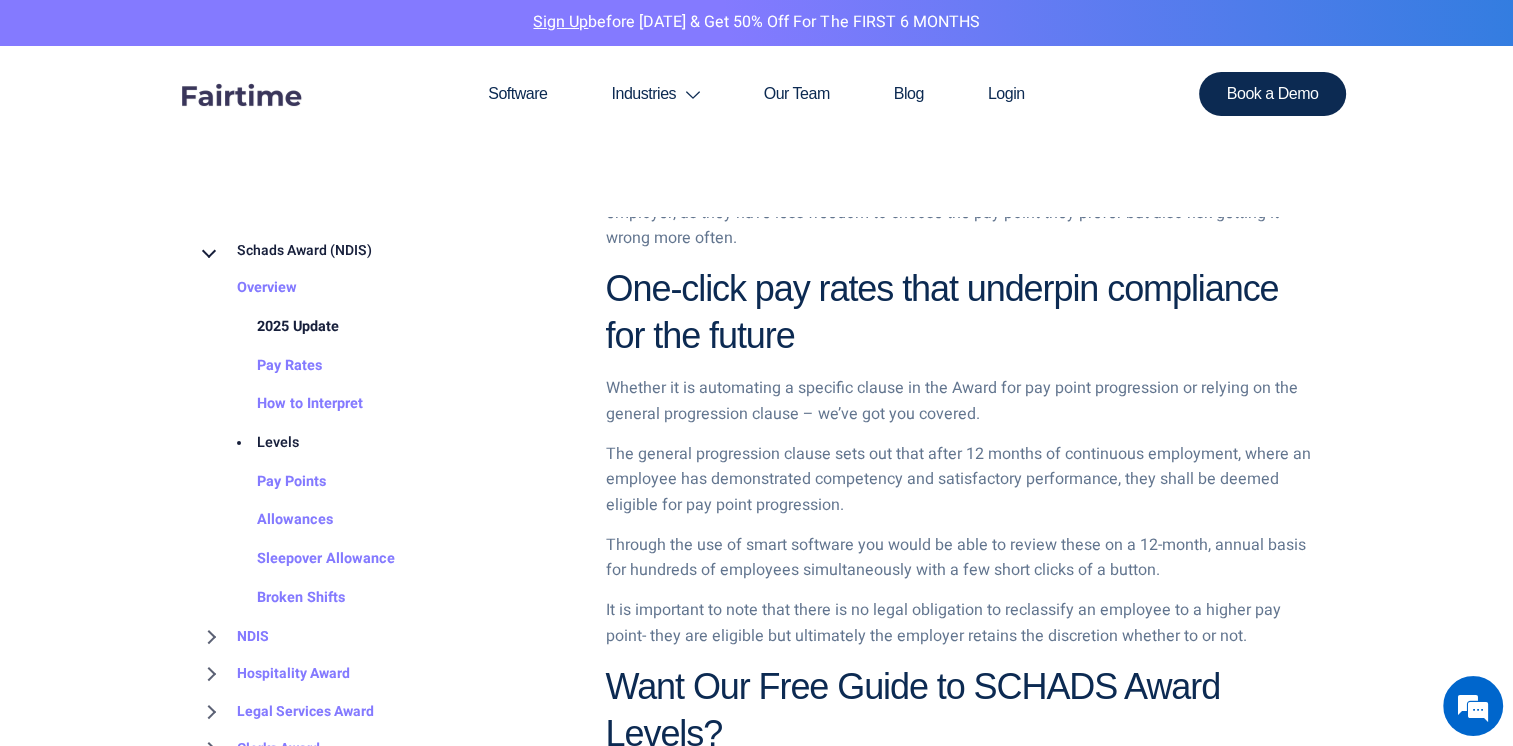 click on "2025 Update" at bounding box center (278, 327) 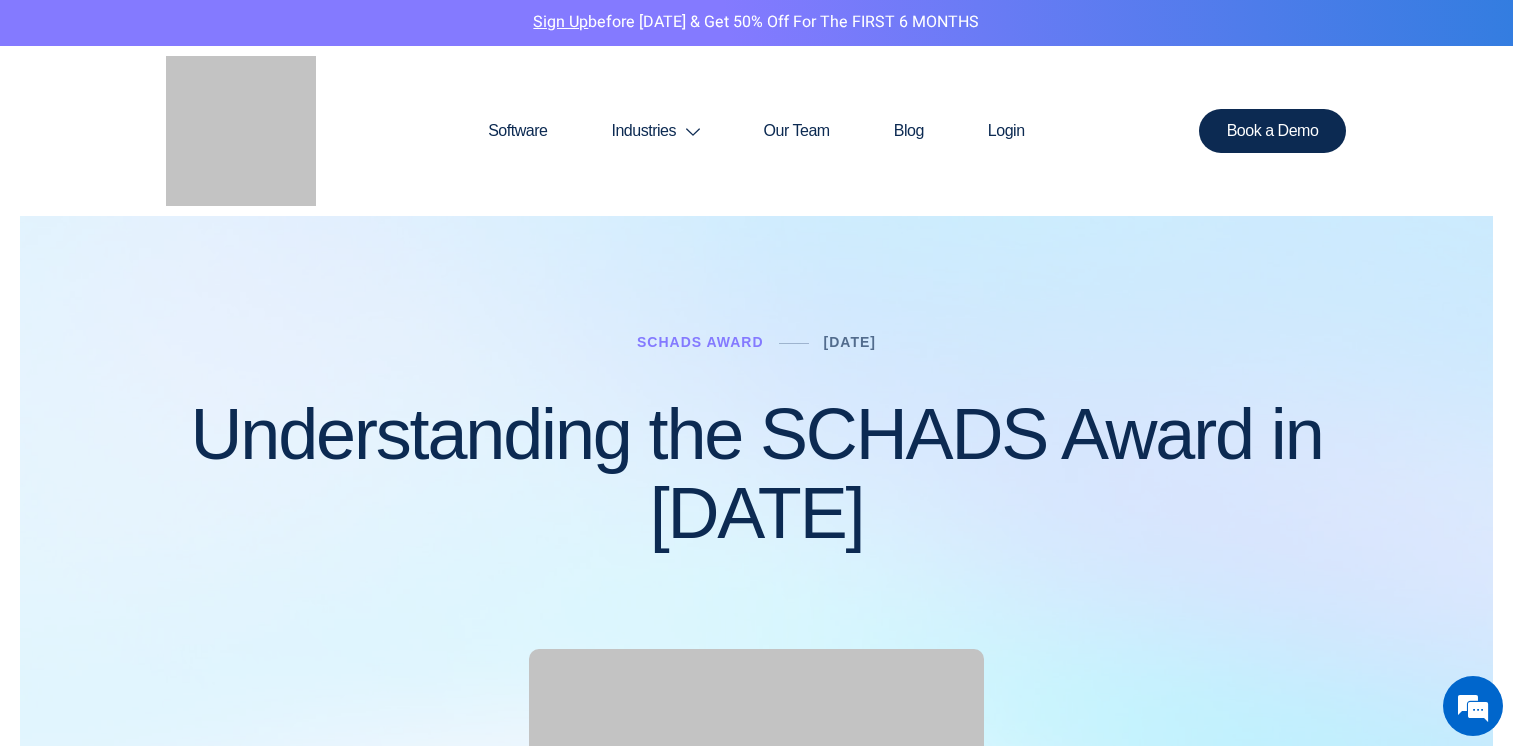 scroll, scrollTop: 0, scrollLeft: 0, axis: both 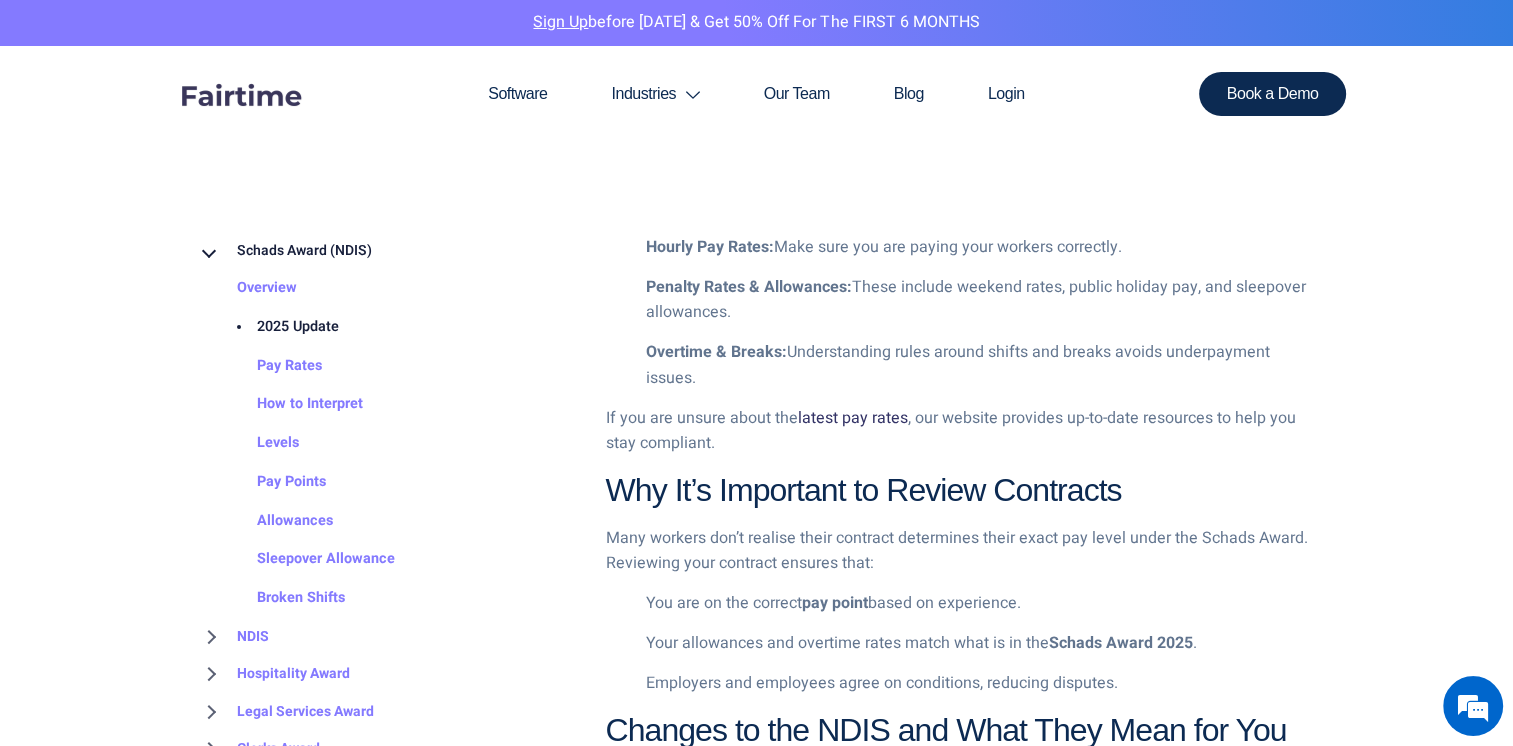 click on "latest pay rates" at bounding box center (853, 418) 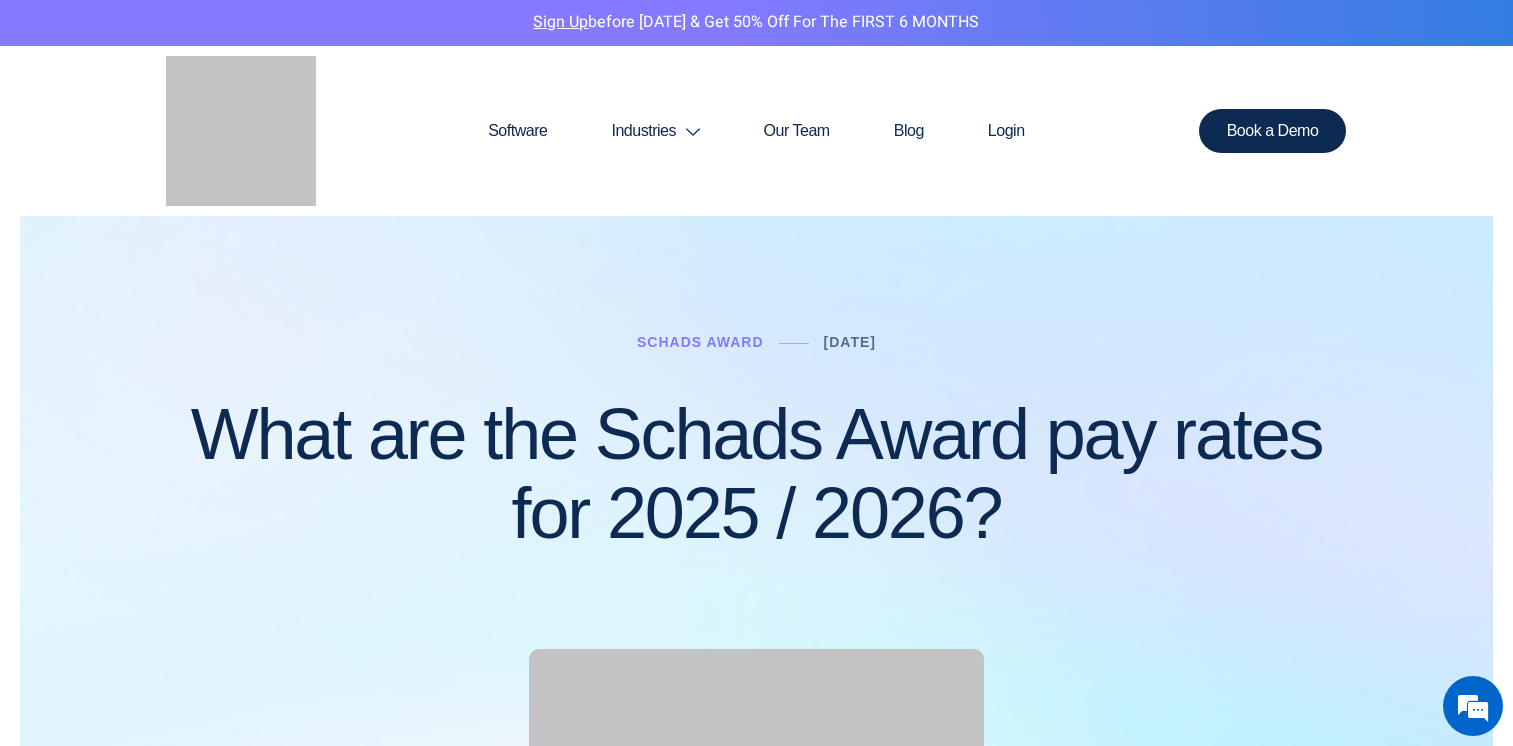 scroll, scrollTop: 0, scrollLeft: 0, axis: both 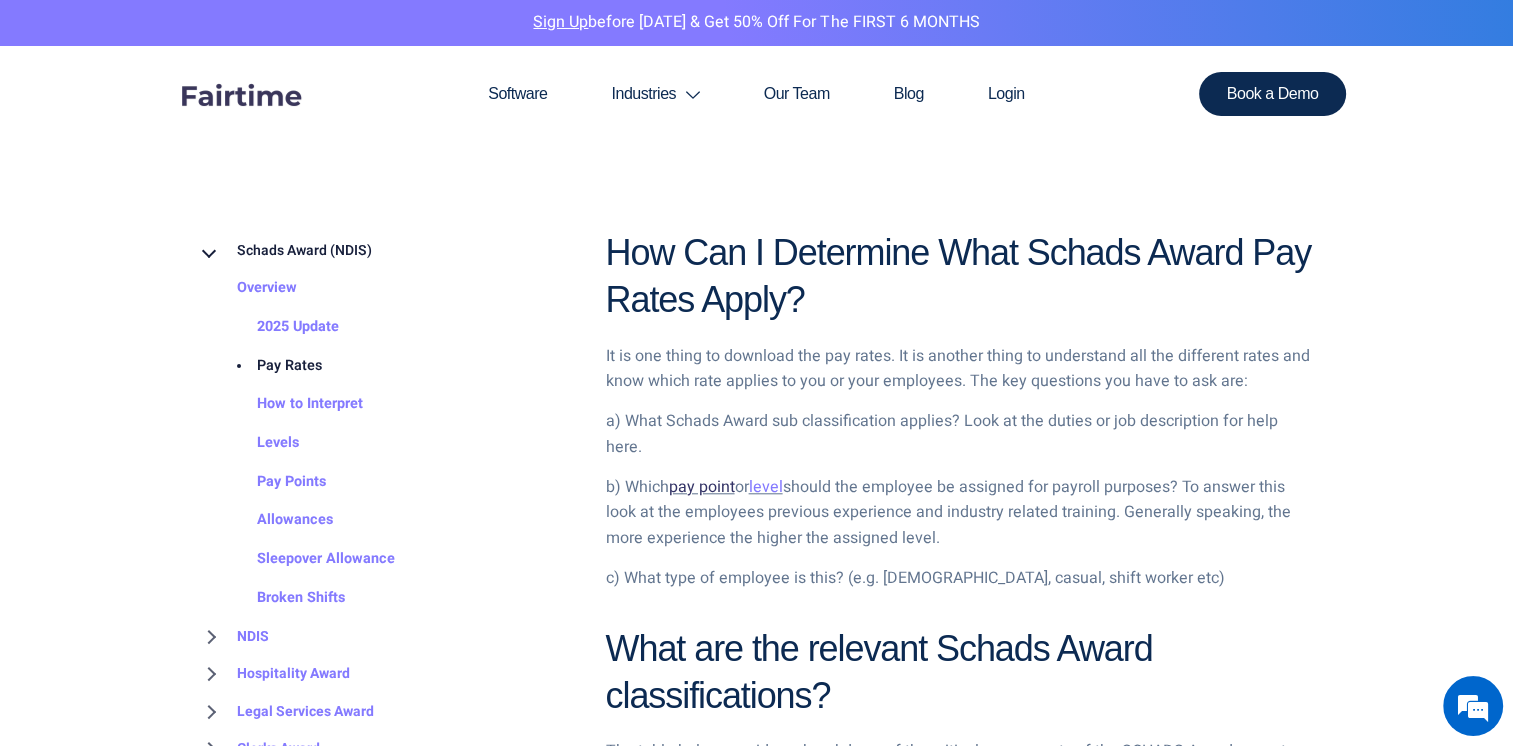 click on "pay point" at bounding box center [702, 487] 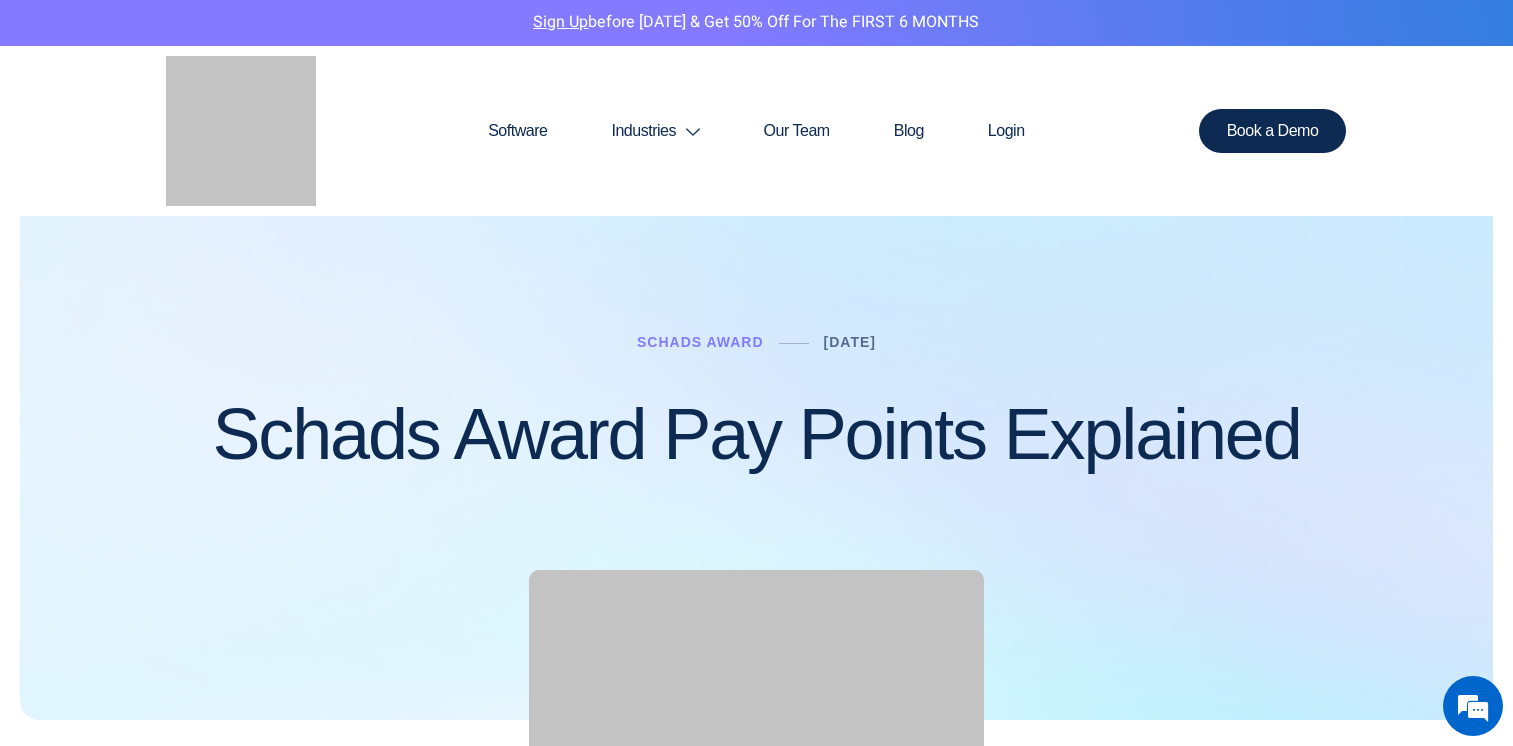 scroll, scrollTop: 0, scrollLeft: 0, axis: both 